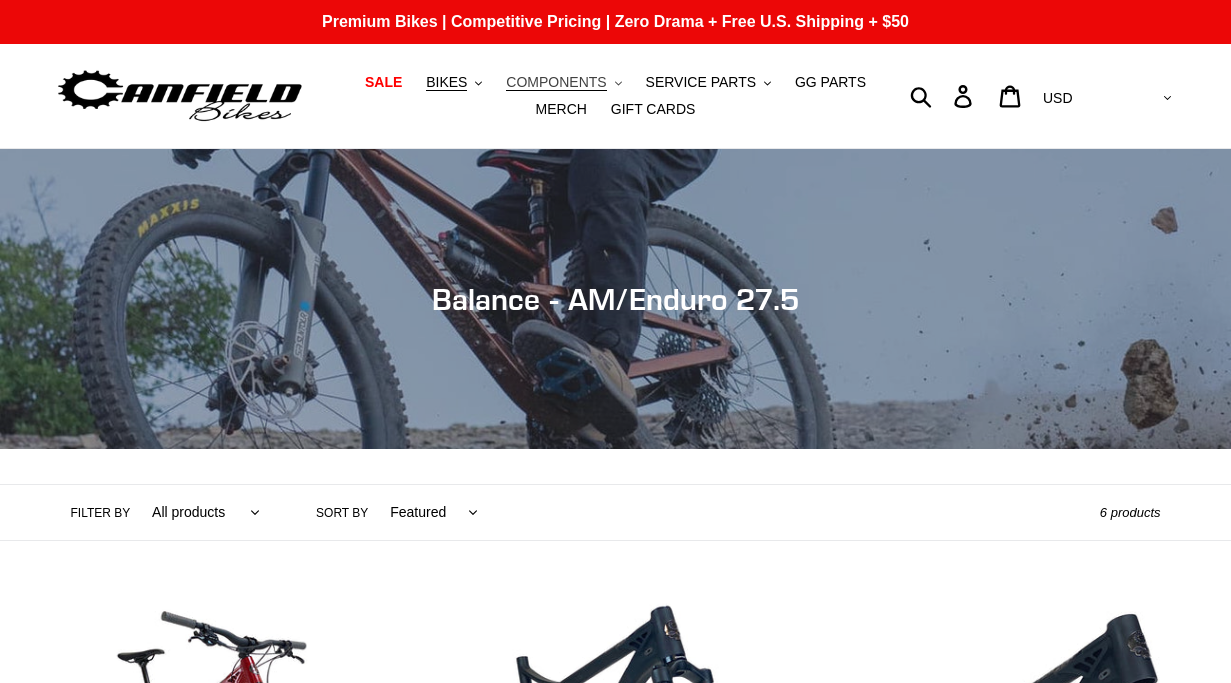scroll, scrollTop: 0, scrollLeft: 0, axis: both 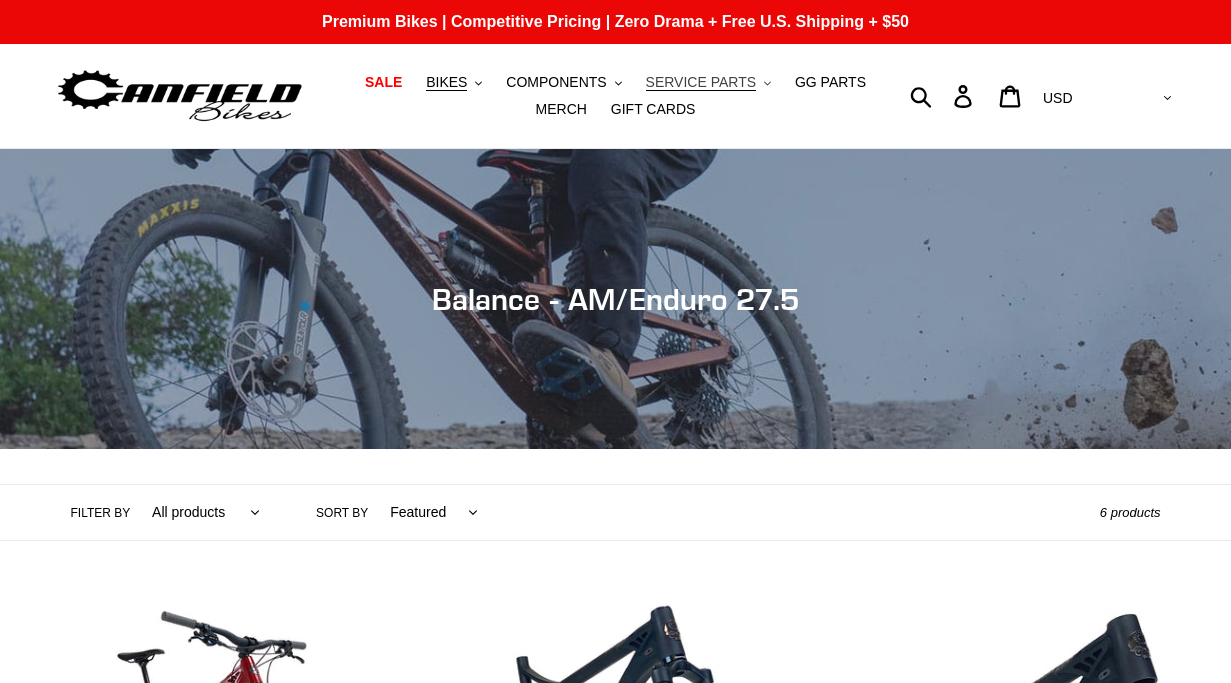click on "SERVICE PARTS" at bounding box center [701, 82] 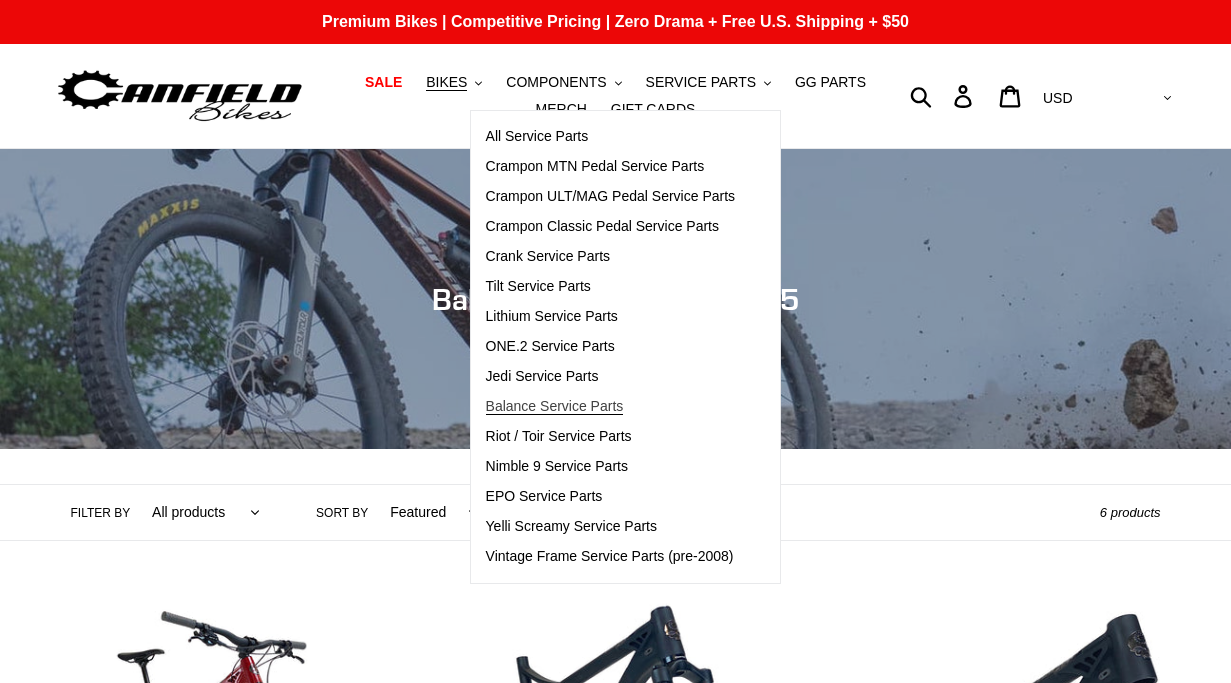 click on "Balance Service Parts" at bounding box center (555, 406) 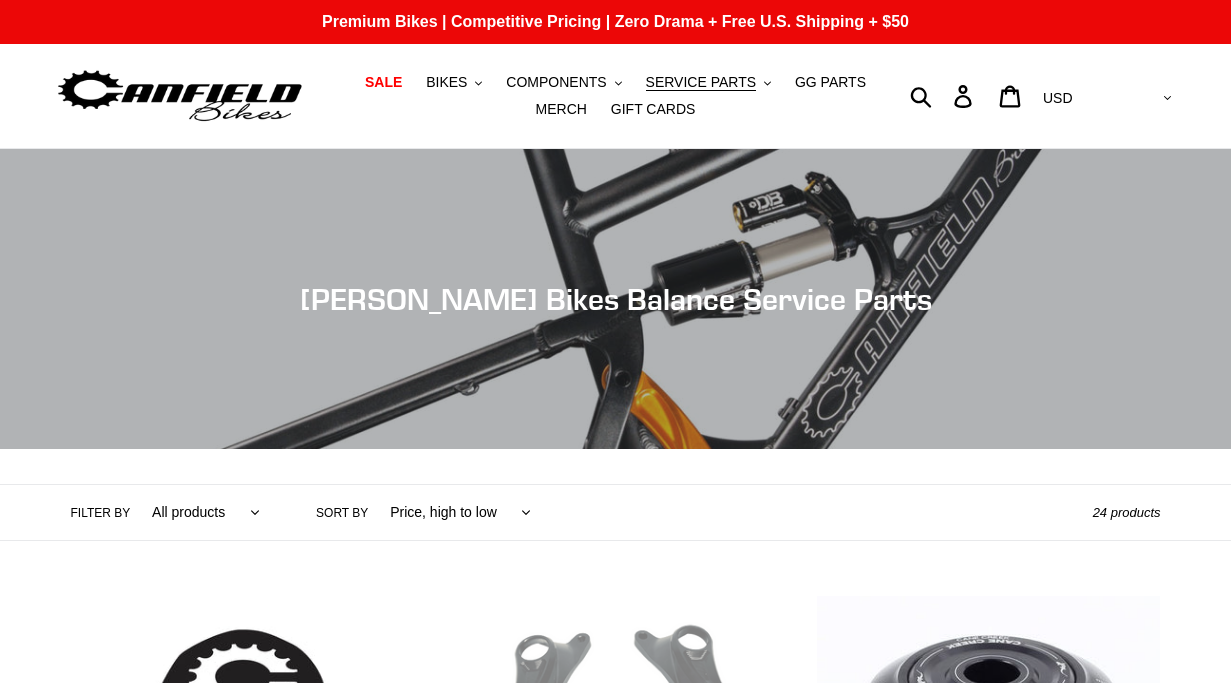 scroll, scrollTop: 0, scrollLeft: 0, axis: both 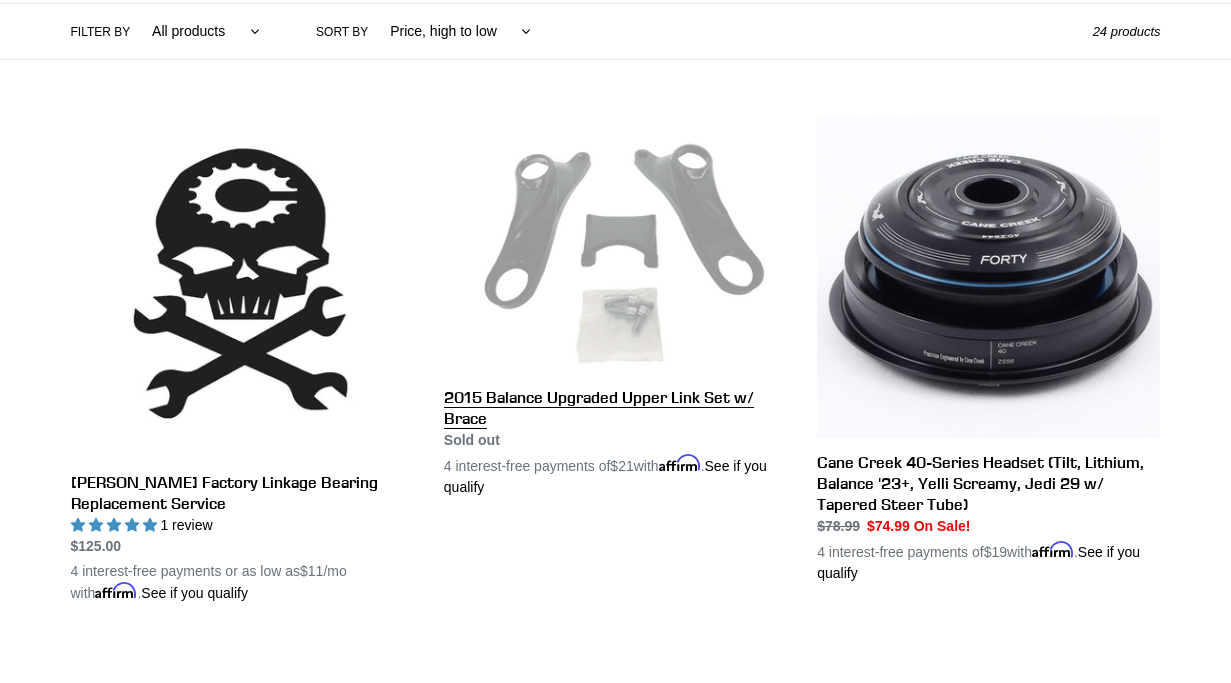 click on "2015 Balance Upgraded Upper Link Set w/ Brace" at bounding box center (615, 306) 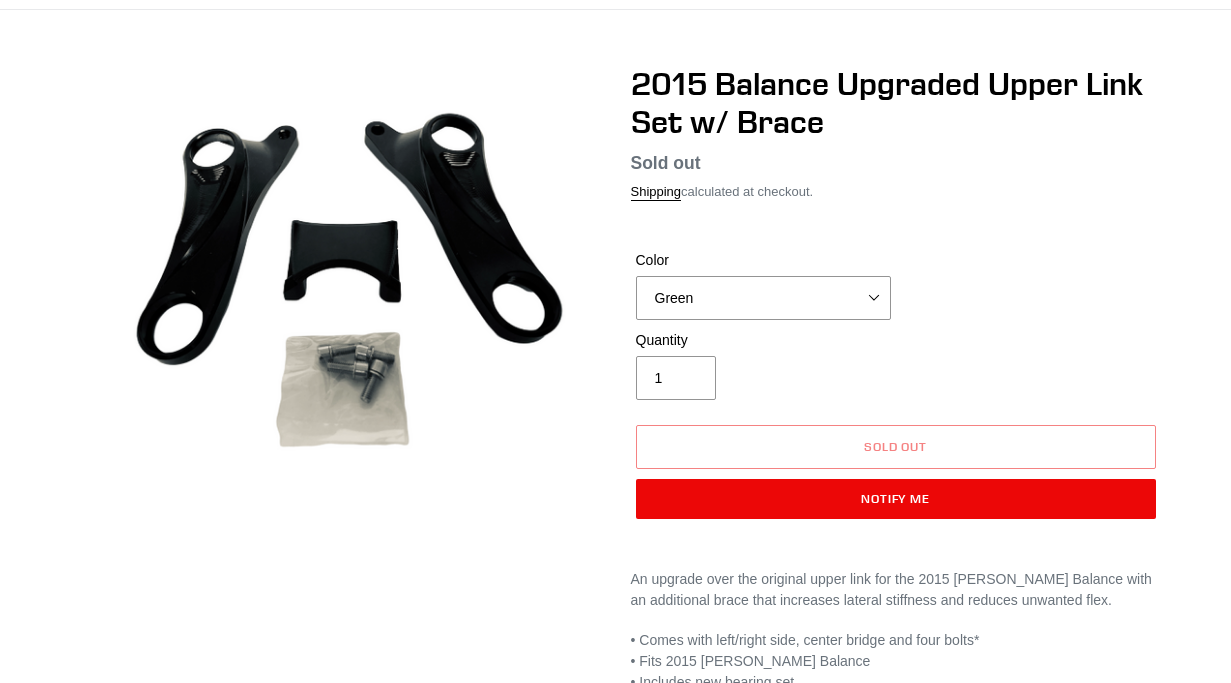 scroll, scrollTop: 139, scrollLeft: 0, axis: vertical 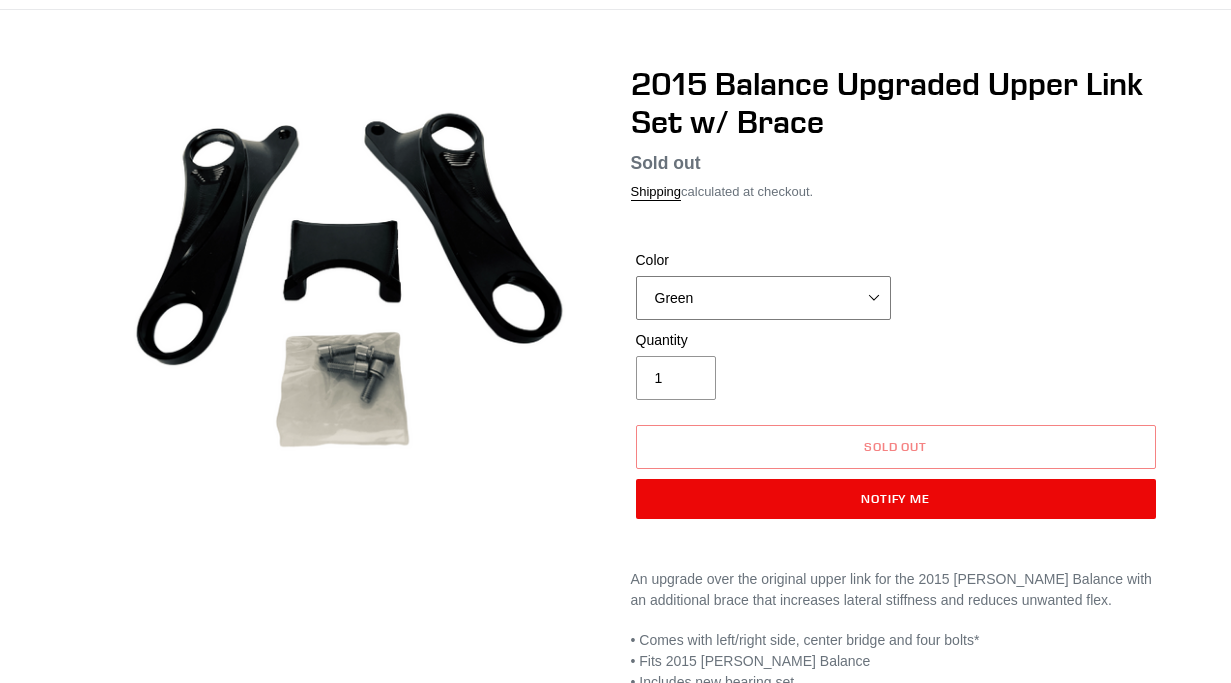 click on "Green
Black
Silver" at bounding box center [763, 298] 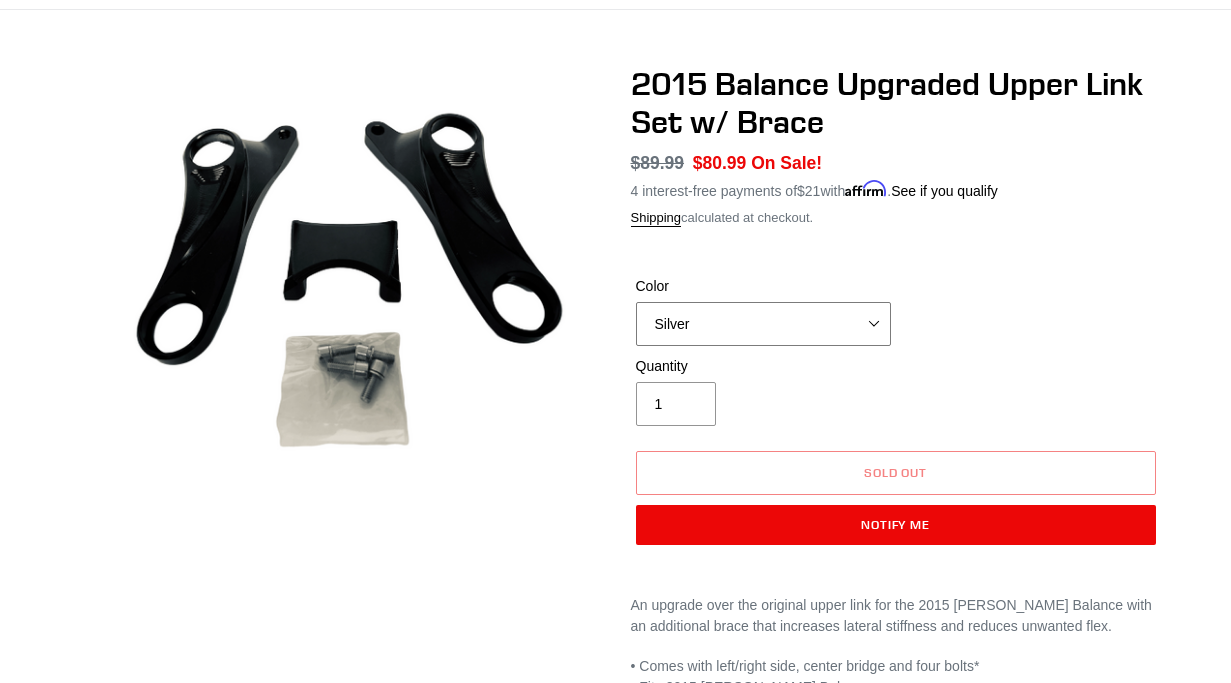 click on "Green
Black
Silver" at bounding box center [763, 324] 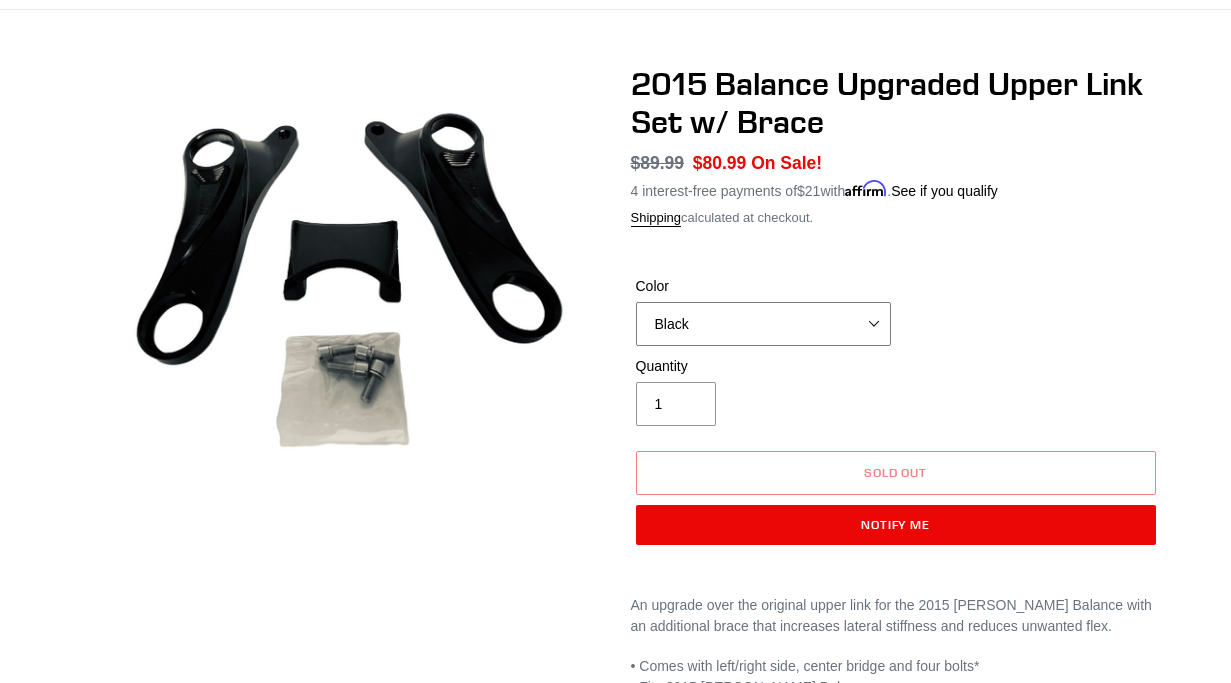 click on "Green
Black
Silver" at bounding box center (763, 324) 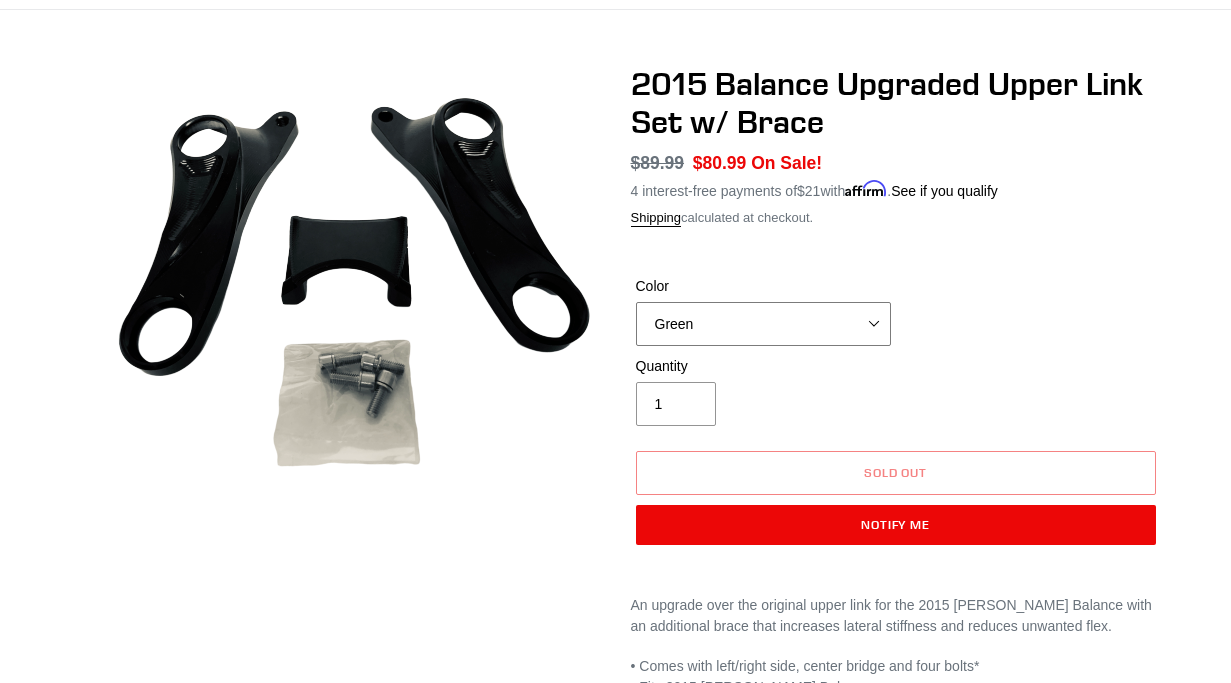 scroll, scrollTop: 101, scrollLeft: 0, axis: vertical 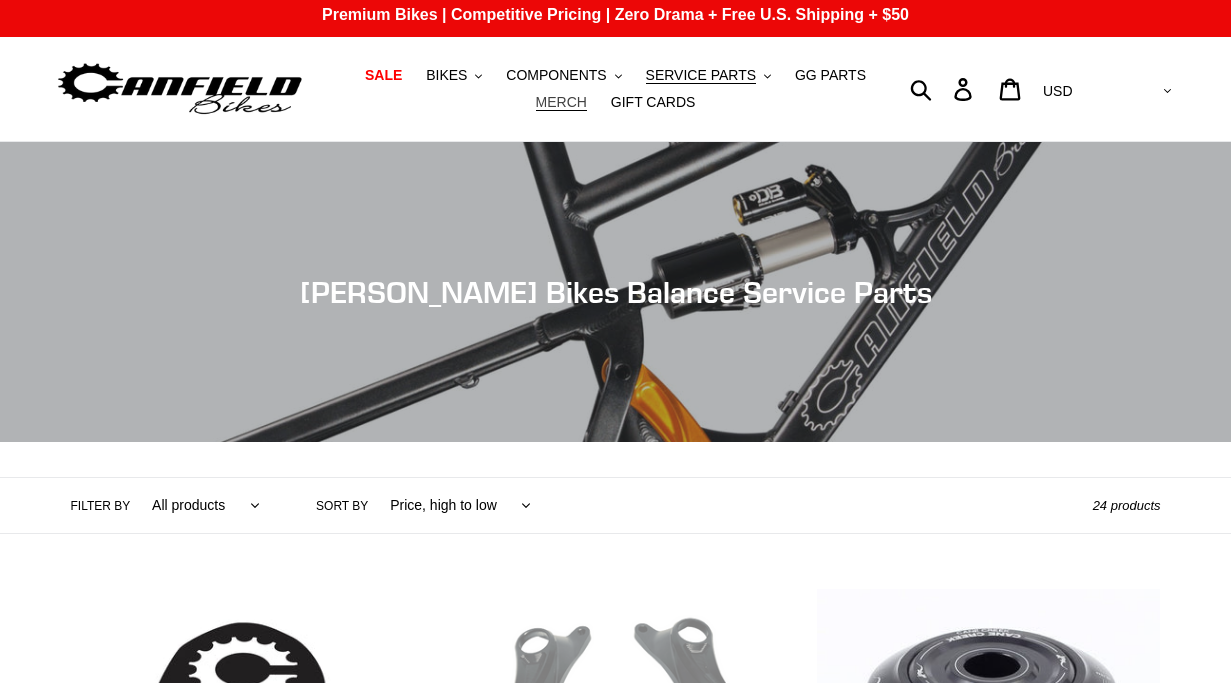 click on "MERCH" at bounding box center (561, 102) 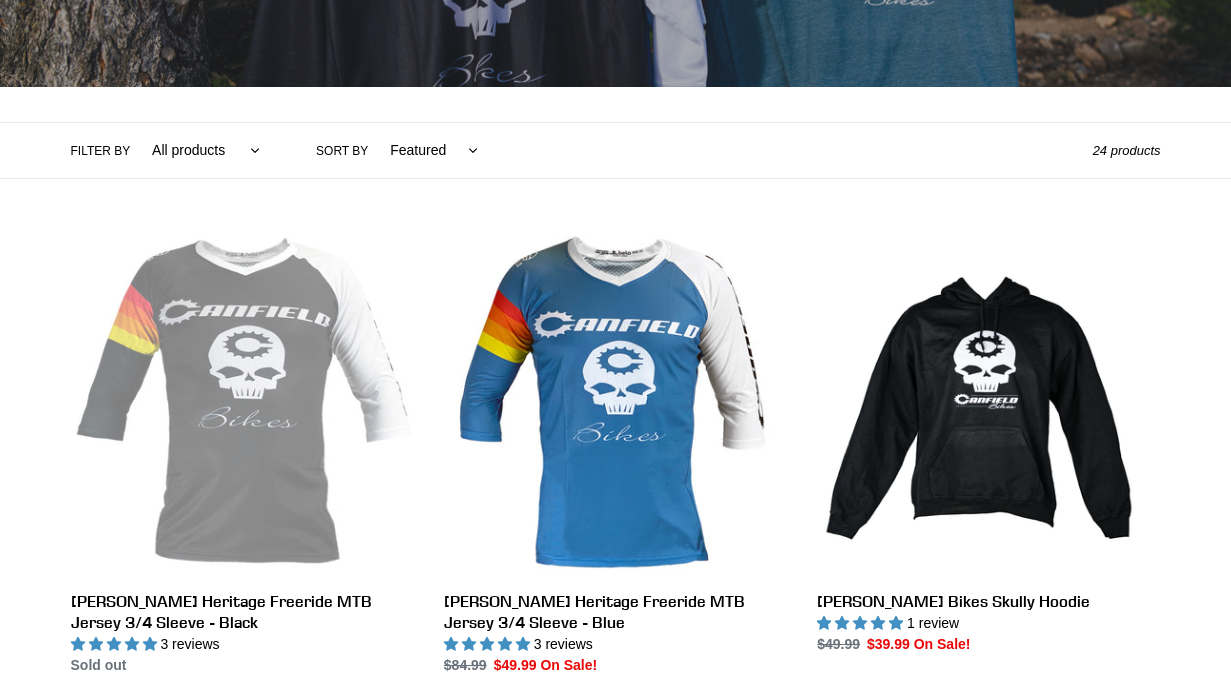 scroll, scrollTop: 363, scrollLeft: 0, axis: vertical 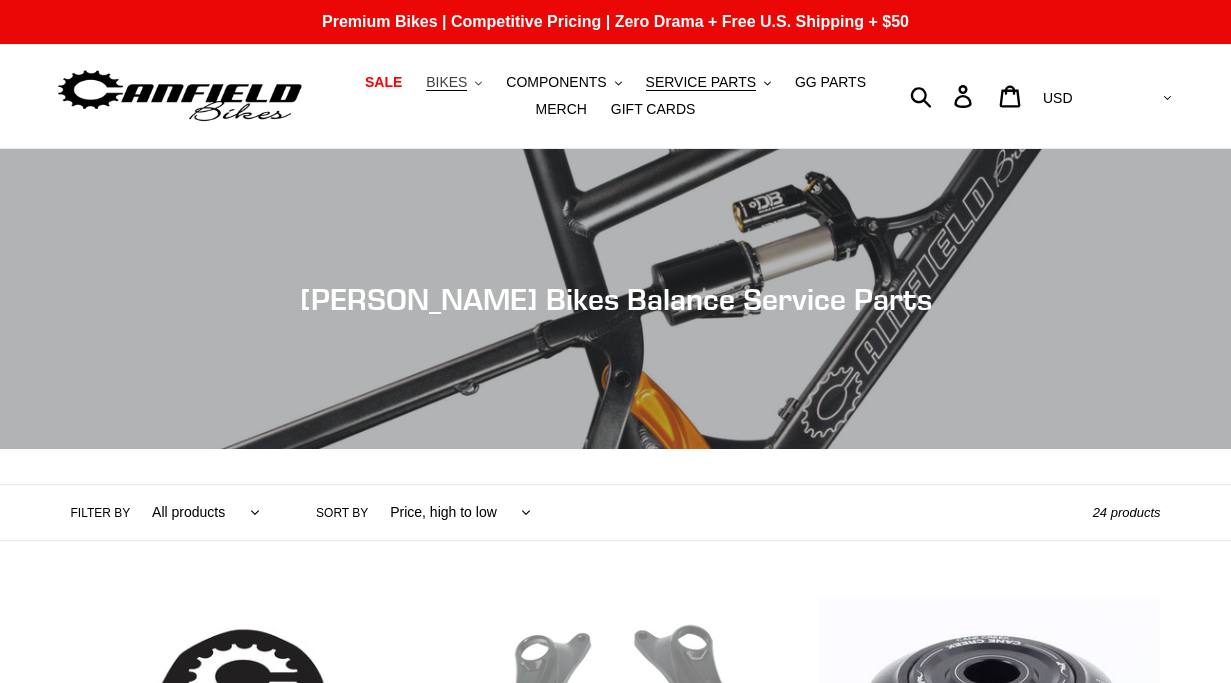 click on "BIKES" at bounding box center (446, 82) 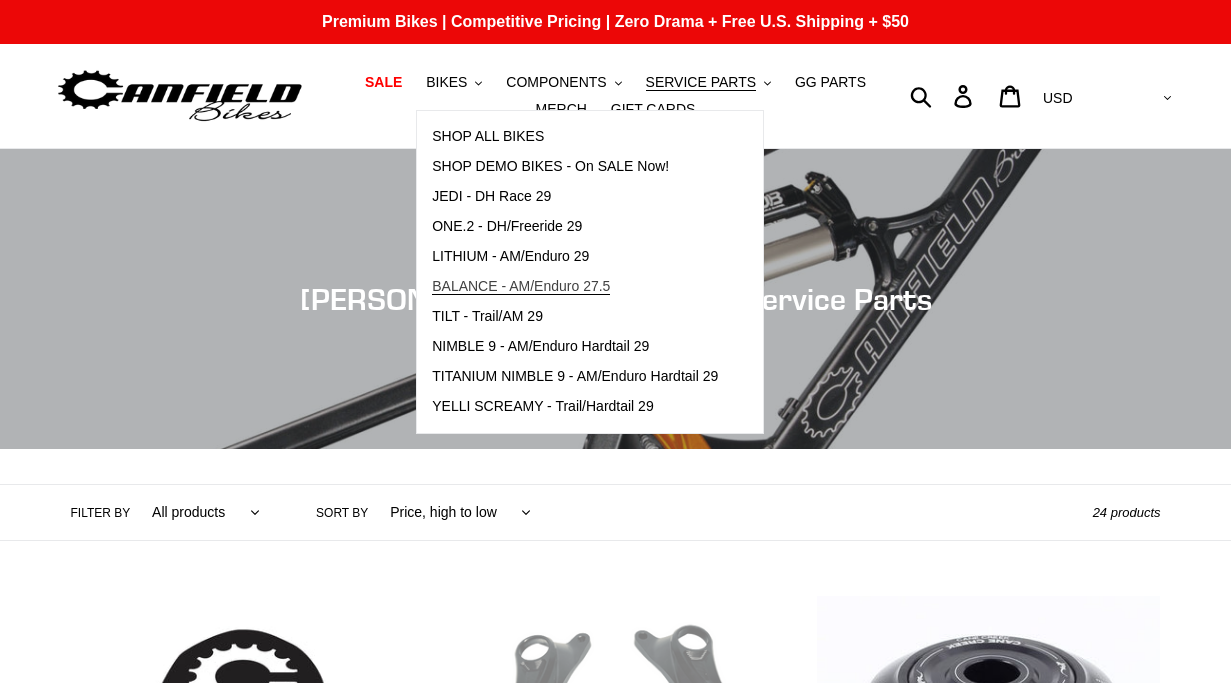 click on "BALANCE - AM/Enduro 27.5" at bounding box center (521, 286) 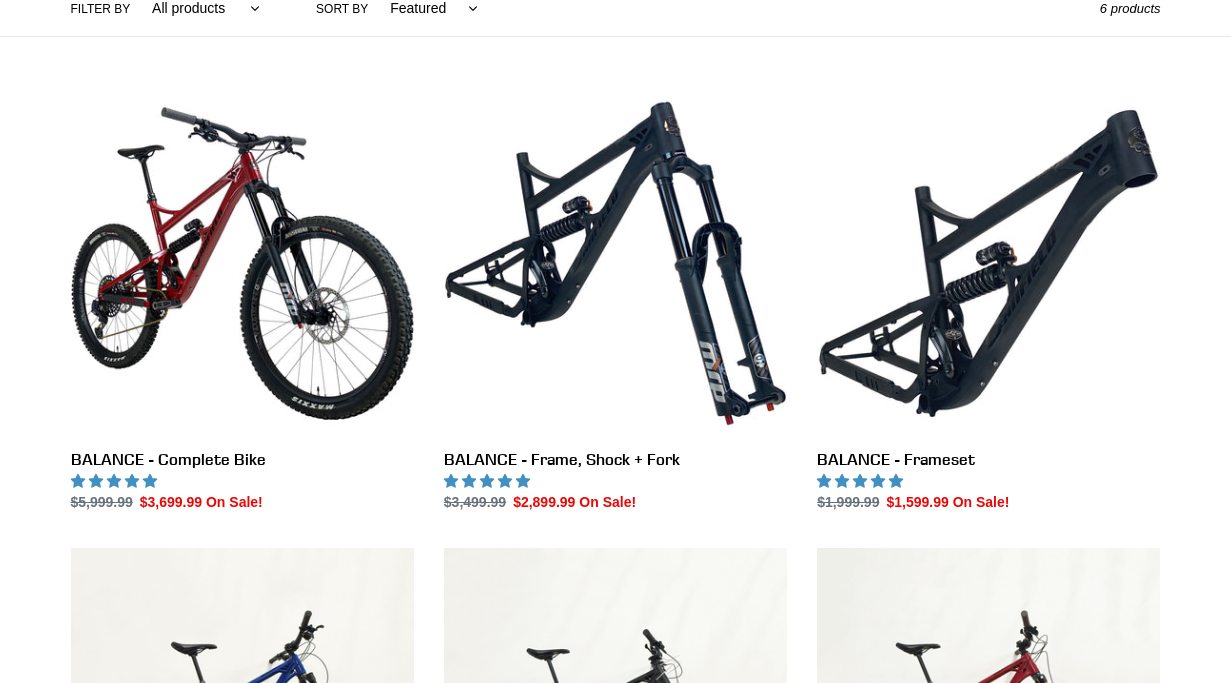 scroll, scrollTop: 504, scrollLeft: 0, axis: vertical 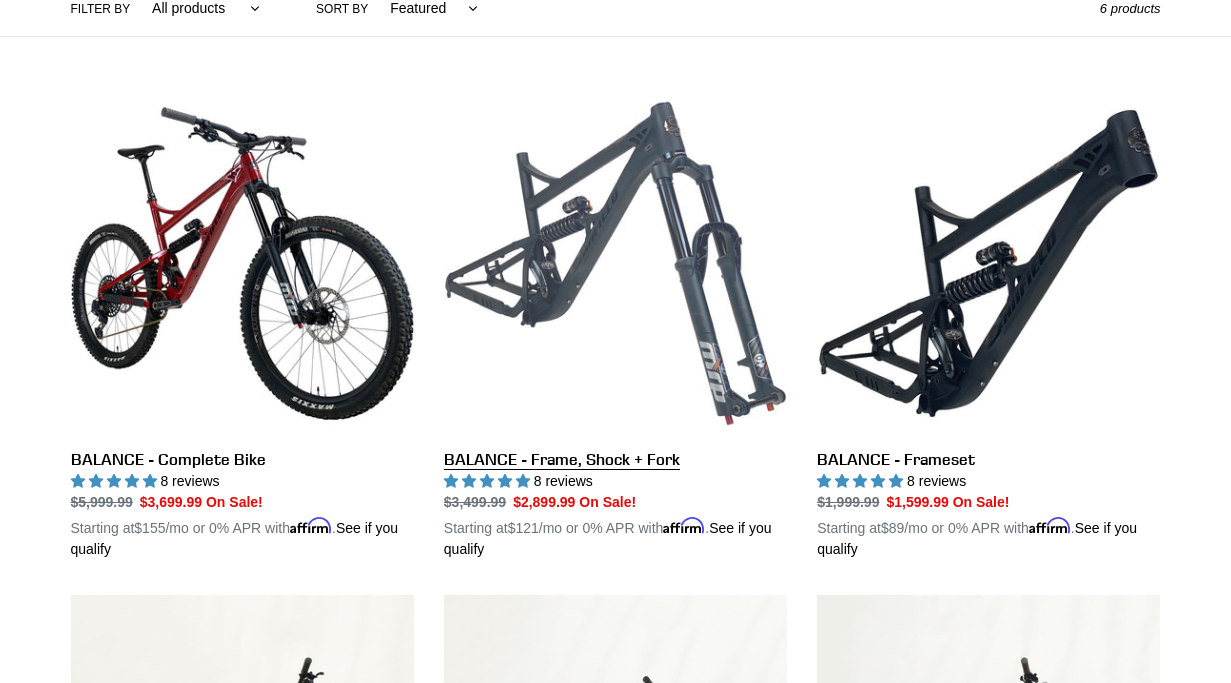 click on "BALANCE - Frame, Shock + Fork" at bounding box center (615, 326) 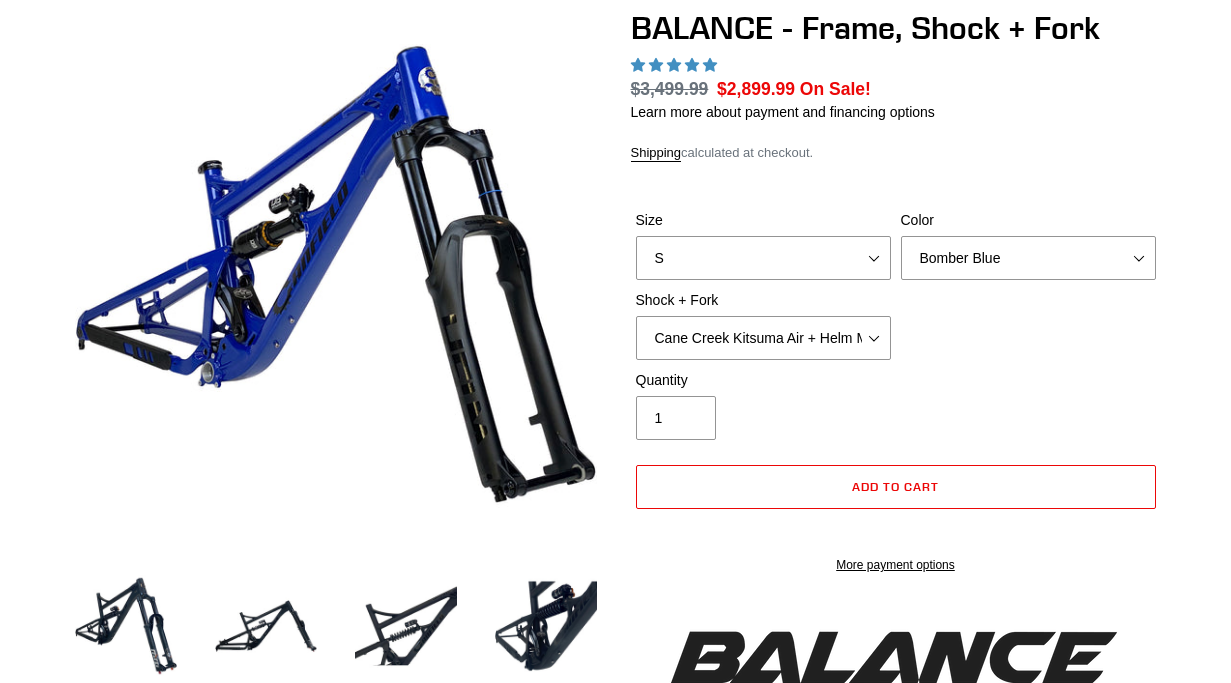 scroll, scrollTop: 203, scrollLeft: 0, axis: vertical 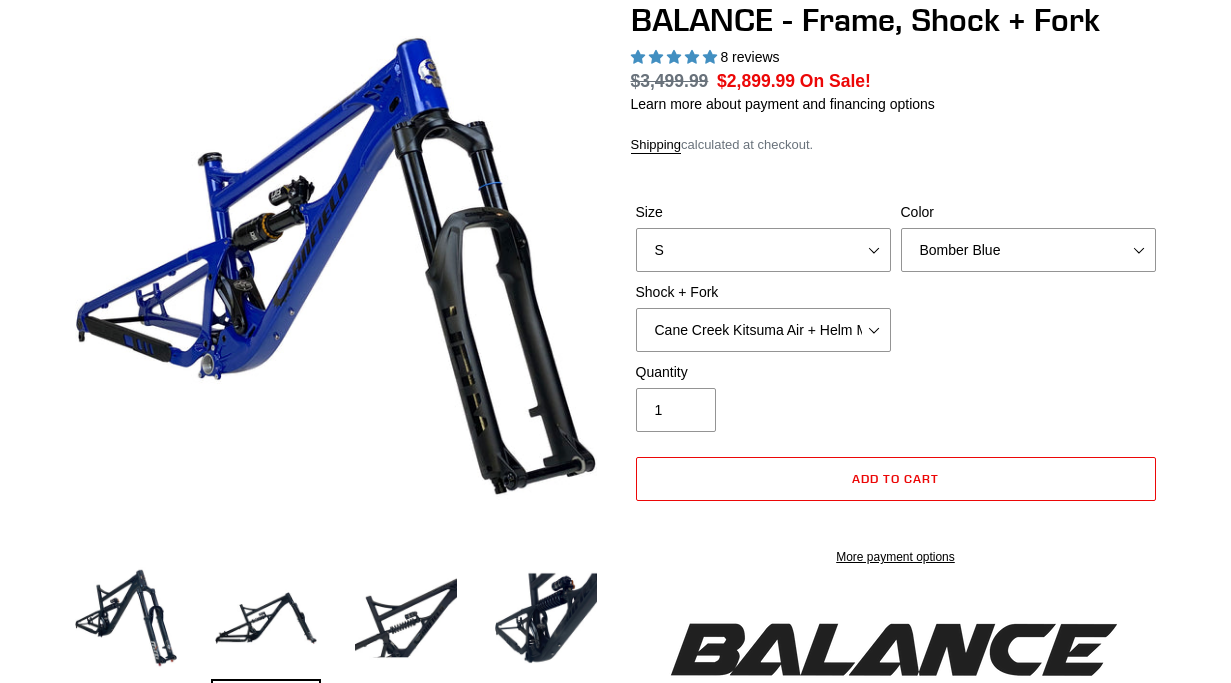 select on "highest-rating" 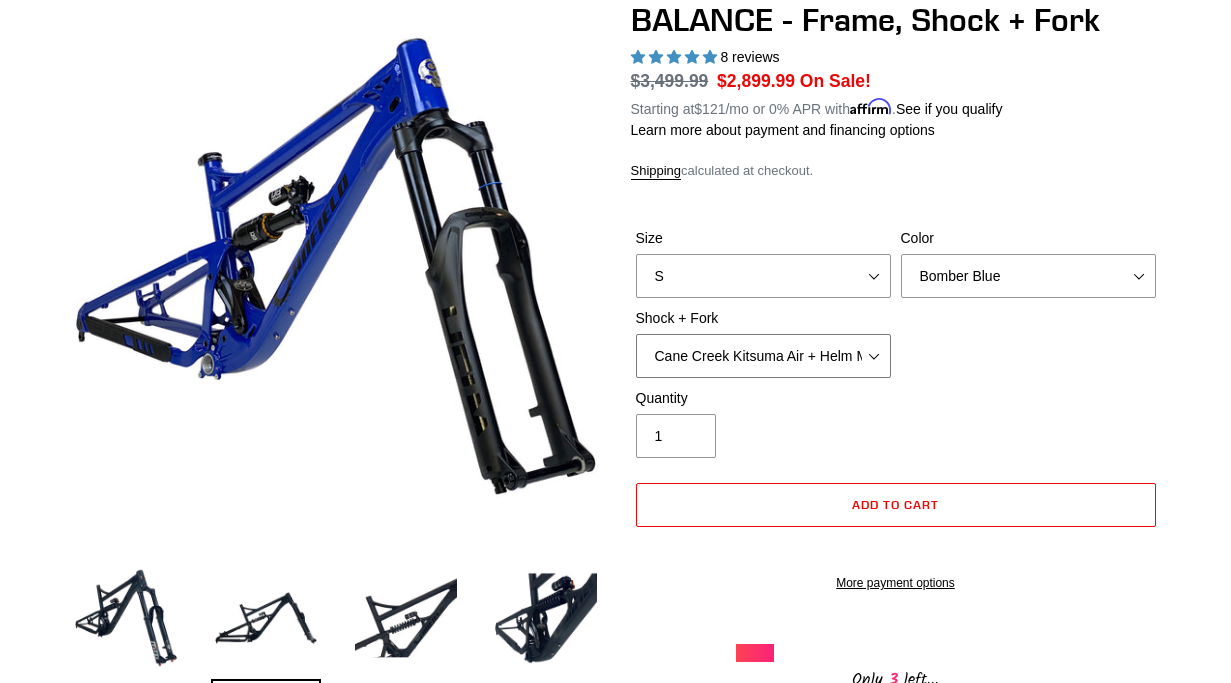 click on "Cane Creek Kitsuma Air + Helm MKII 27.5 170mm
Fox Float X2 or DHX2 + Fox Float GripX2 Kashima 170mm (29 or 27.5)
RockShox Vivid ULT + RockShox Lyrik Ultimate 170mm 27.5 (red)
EXT Storia V3-S + Era V2.1 160mm 29 (mullet)" at bounding box center [763, 356] 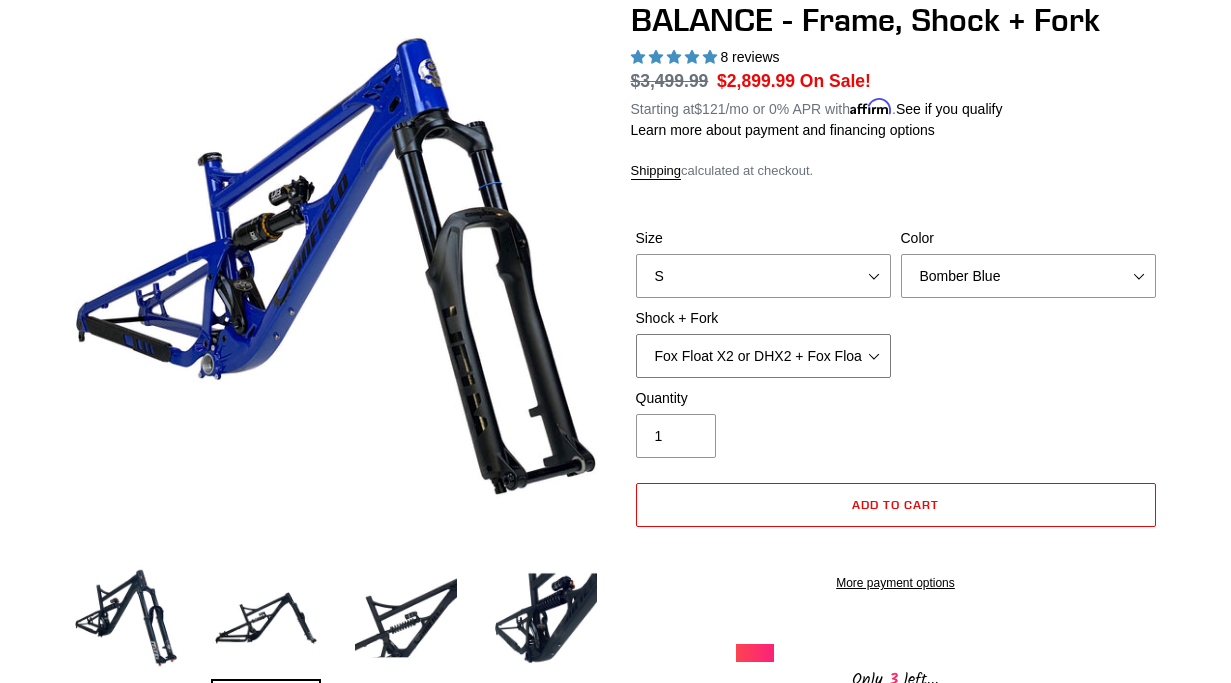 click on "Cane Creek Kitsuma Air + Helm MKII 27.5 170mm
Fox Float X2 or DHX2 + Fox Float GripX2 Kashima 170mm (29 or 27.5)
RockShox Vivid ULT + RockShox Lyrik Ultimate 170mm 27.5 (red)
EXT Storia V3-S + Era V2.1 160mm 29 (mullet)" at bounding box center (763, 356) 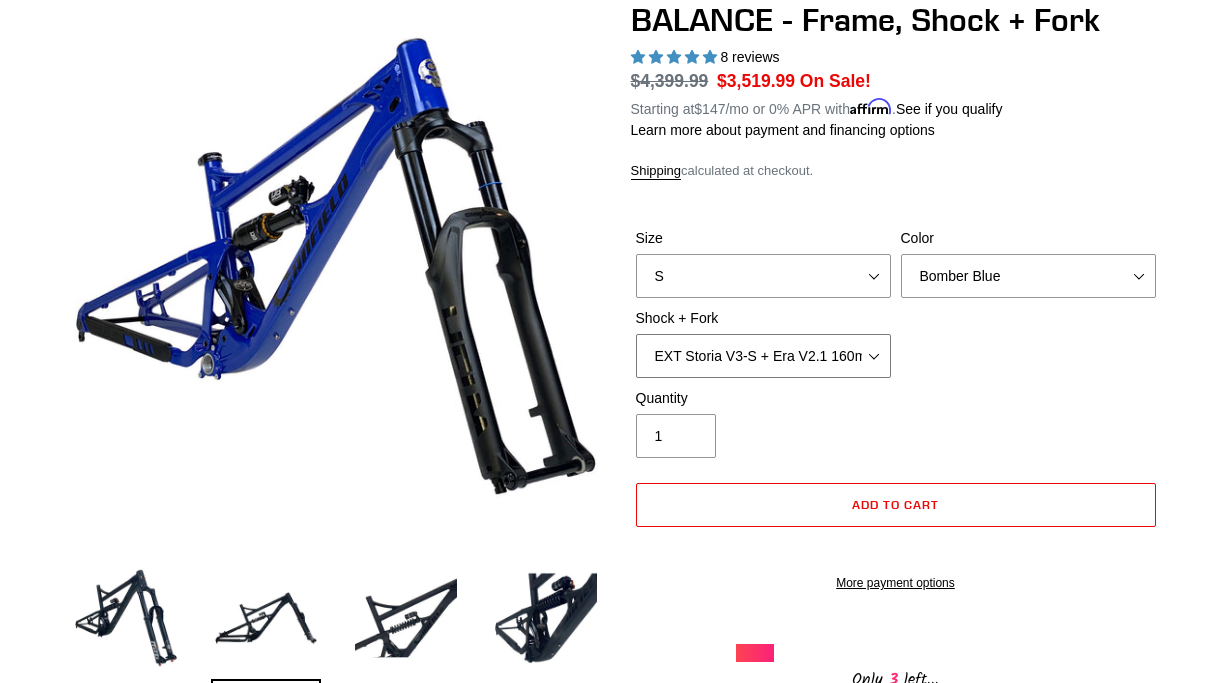 click on "Cane Creek Kitsuma Air + Helm MKII 27.5 170mm
Fox Float X2 or DHX2 + Fox Float GripX2 Kashima 170mm (29 or 27.5)
RockShox Vivid ULT + RockShox Lyrik Ultimate 170mm 27.5 (red)
EXT Storia V3-S + Era V2.1 160mm 29 (mullet)" at bounding box center (763, 356) 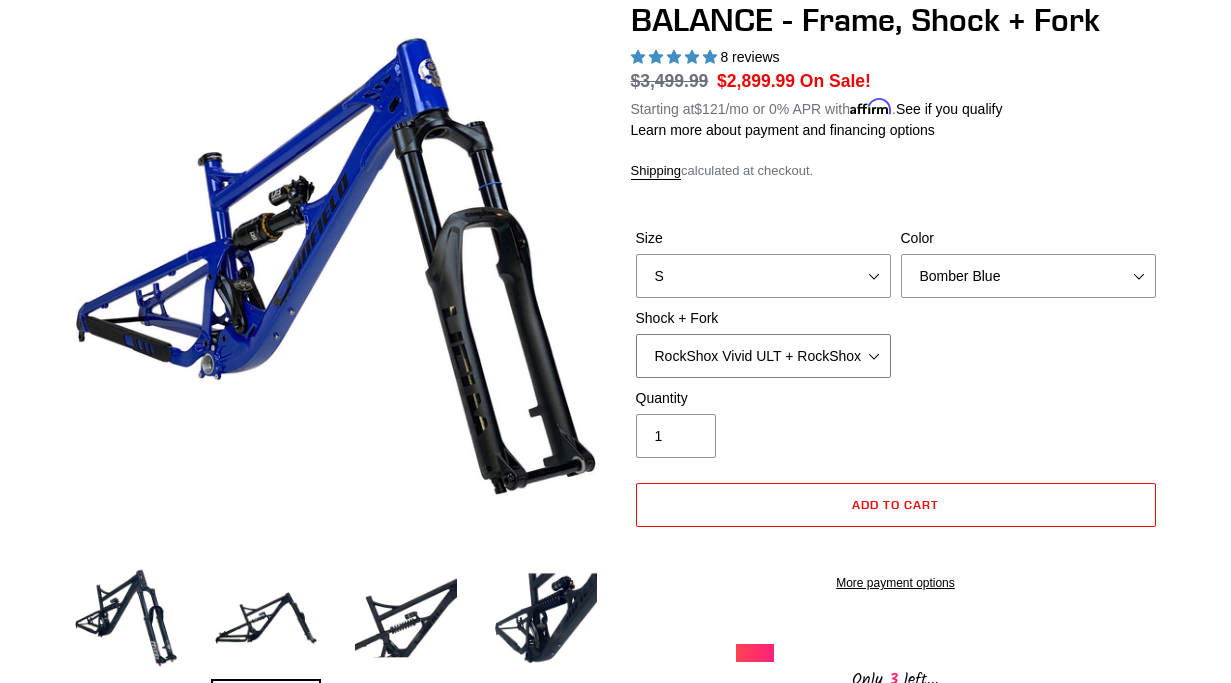 click on "Cane Creek Kitsuma Air + Helm MKII 27.5 170mm
Fox Float X2 or DHX2 + Fox Float GripX2 Kashima 170mm (29 or 27.5)
RockShox Vivid ULT + RockShox Lyrik Ultimate 170mm 27.5 (red)
EXT Storia V3-S + Era V2.1 160mm 29 (mullet)" at bounding box center (763, 356) 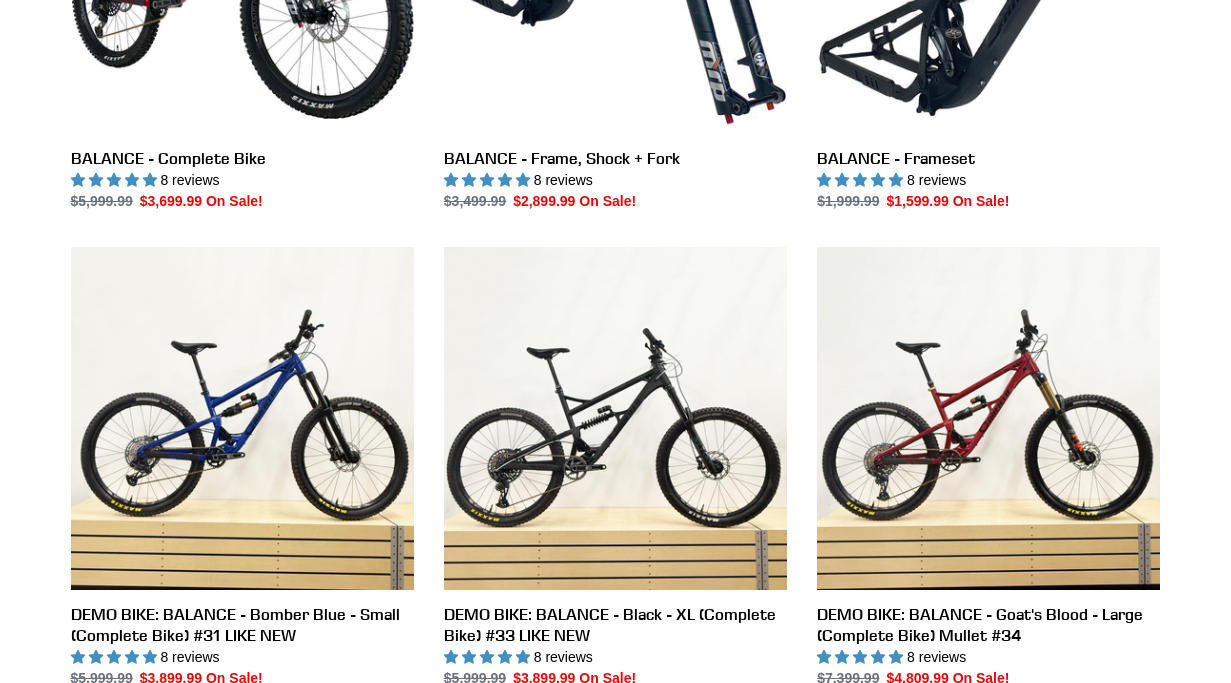 scroll, scrollTop: 806, scrollLeft: 0, axis: vertical 